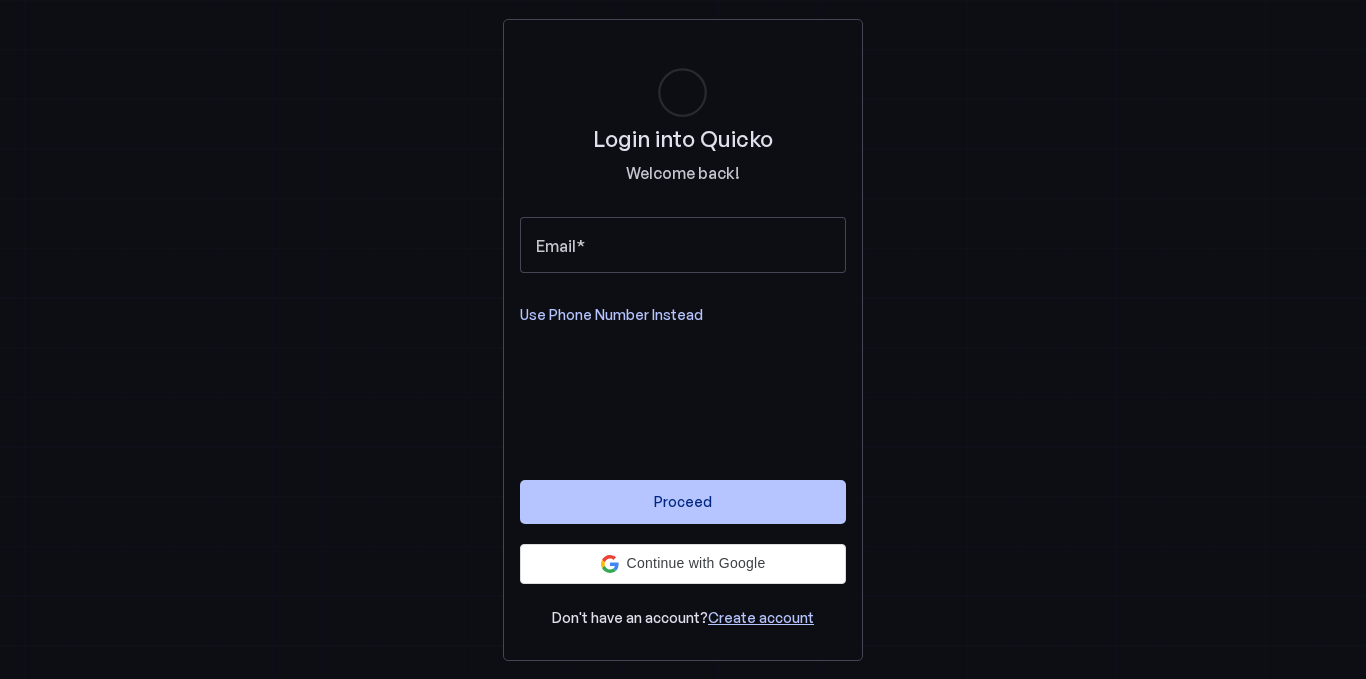 scroll, scrollTop: 0, scrollLeft: 0, axis: both 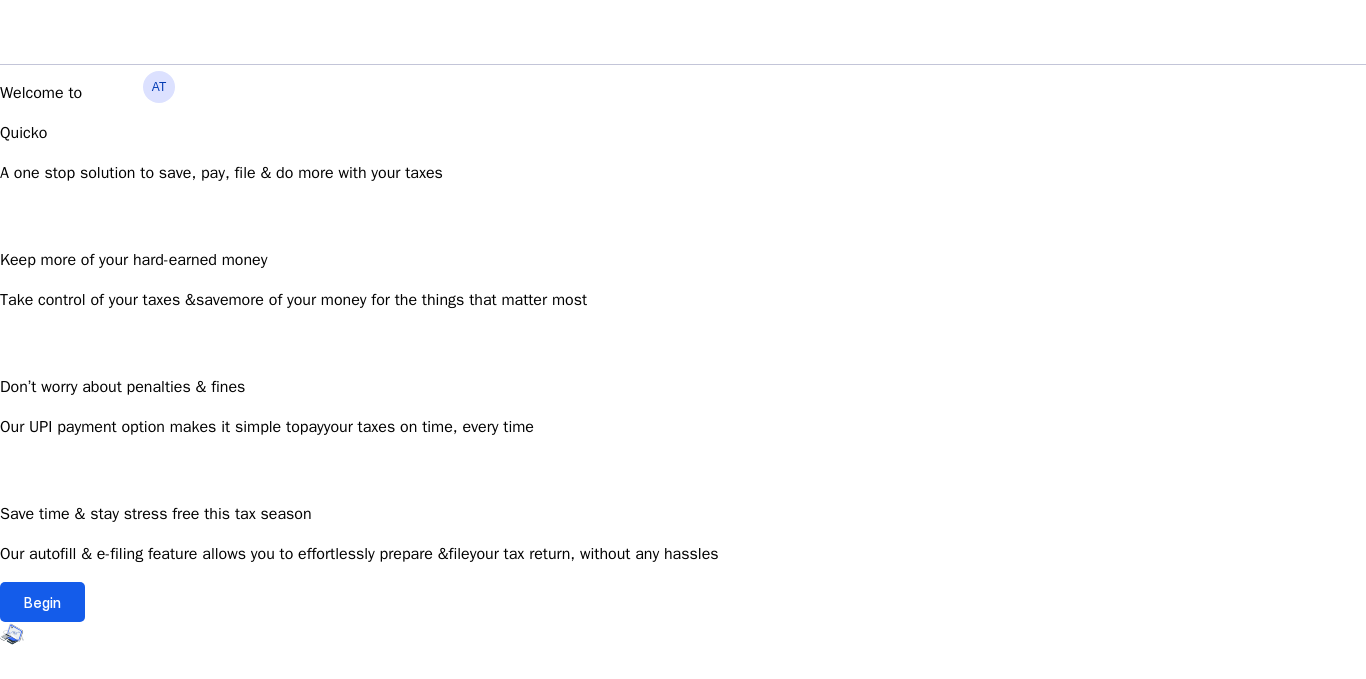 click at bounding box center (42, 602) 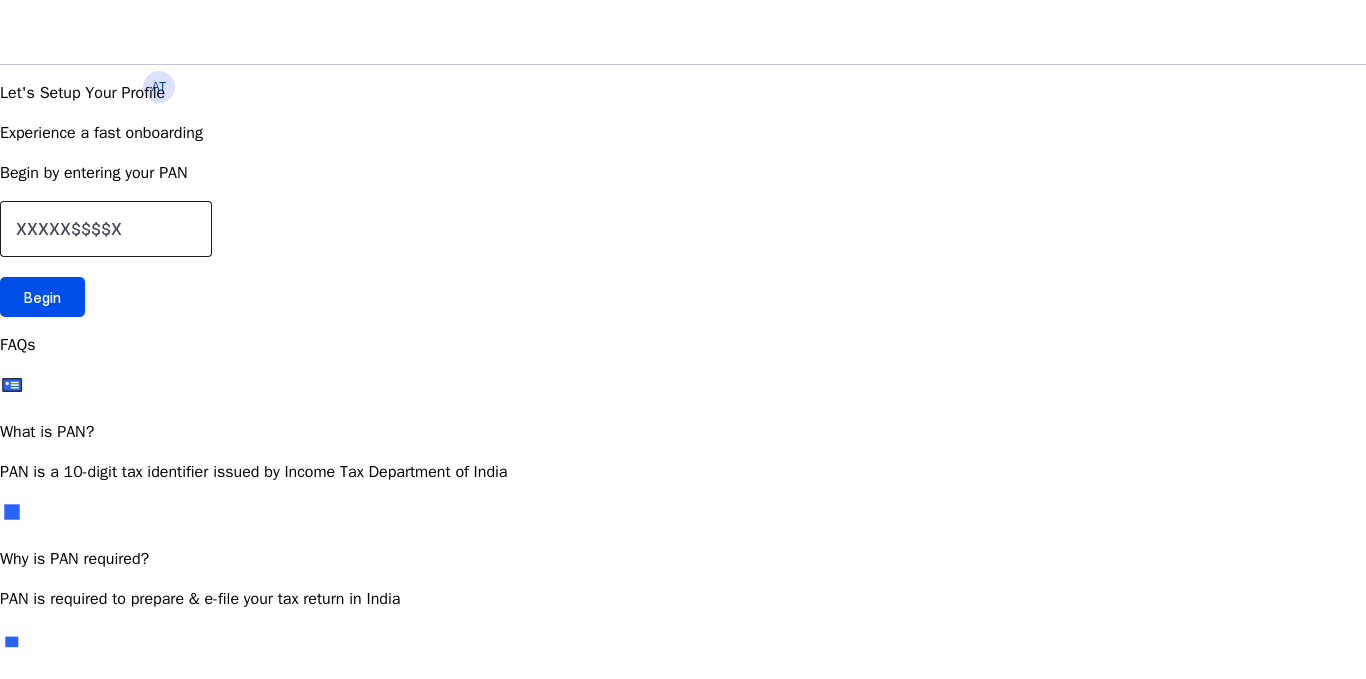 click at bounding box center [106, 229] 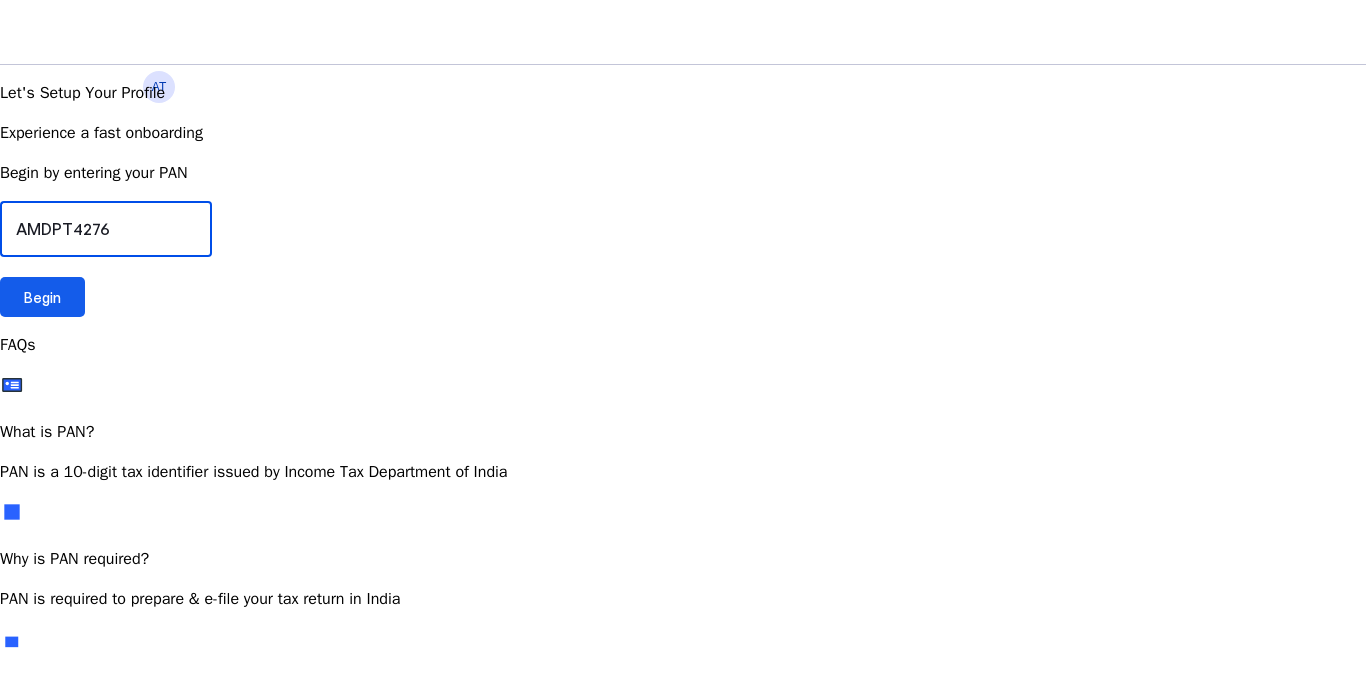 type on "AMDPT4276" 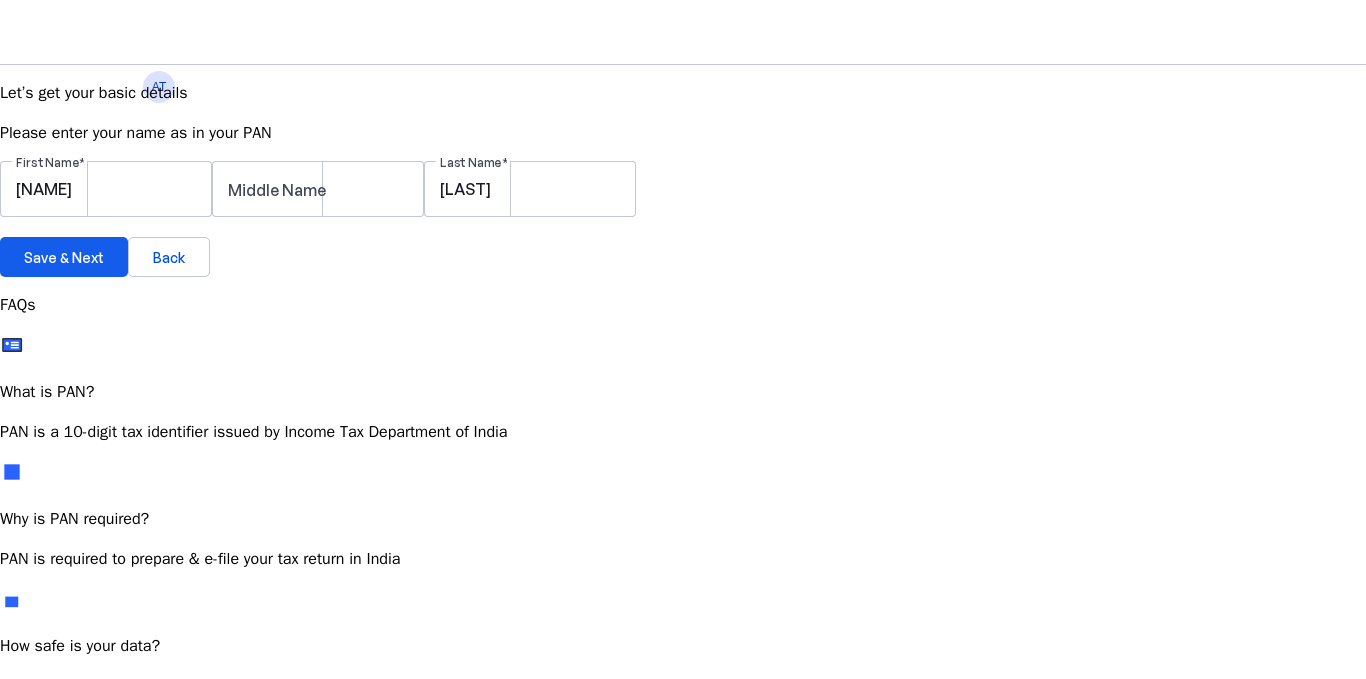 click on "Save & Next" at bounding box center [64, 257] 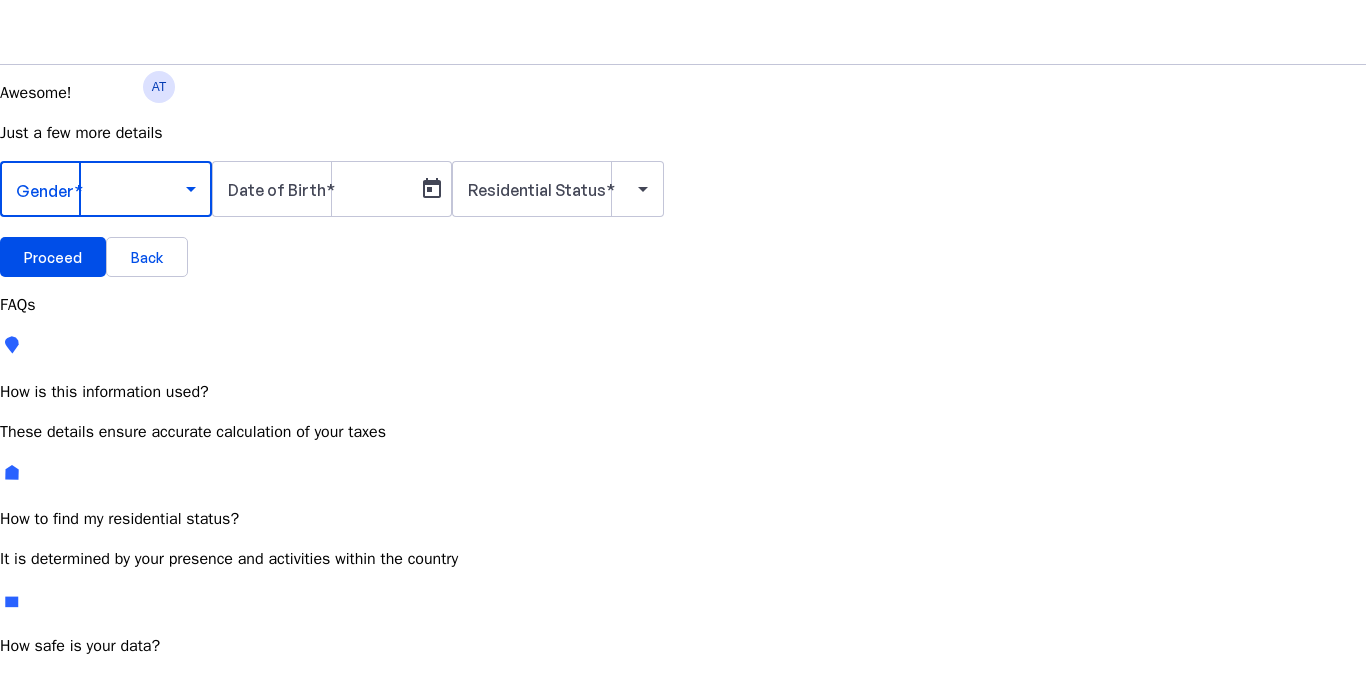 click at bounding box center (101, 189) 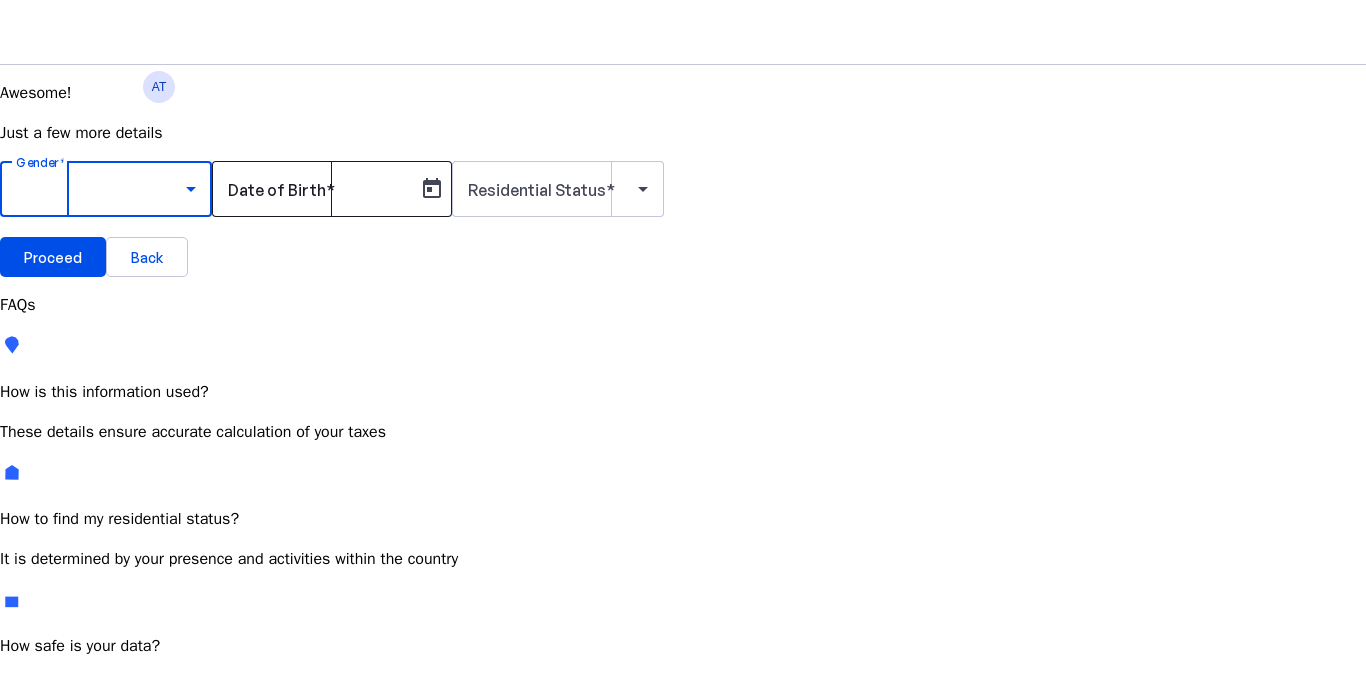 click on "Female" at bounding box center [43, 795] 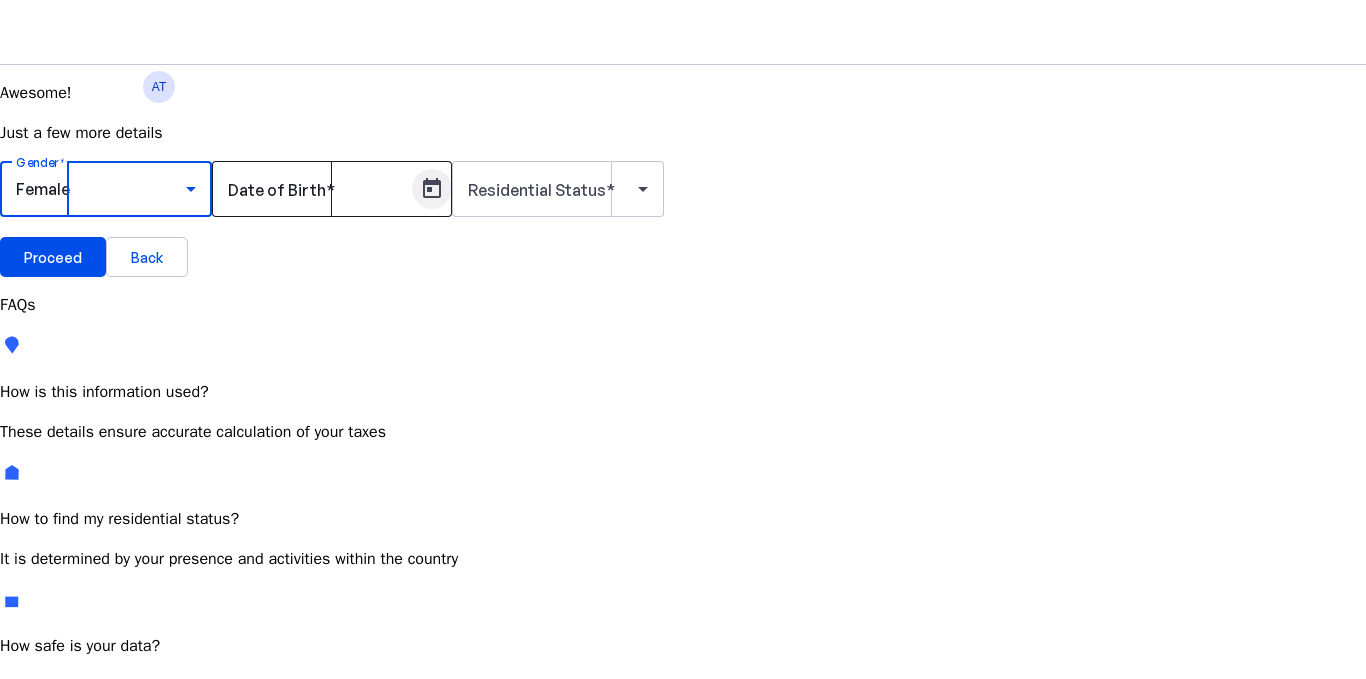 click at bounding box center [432, 189] 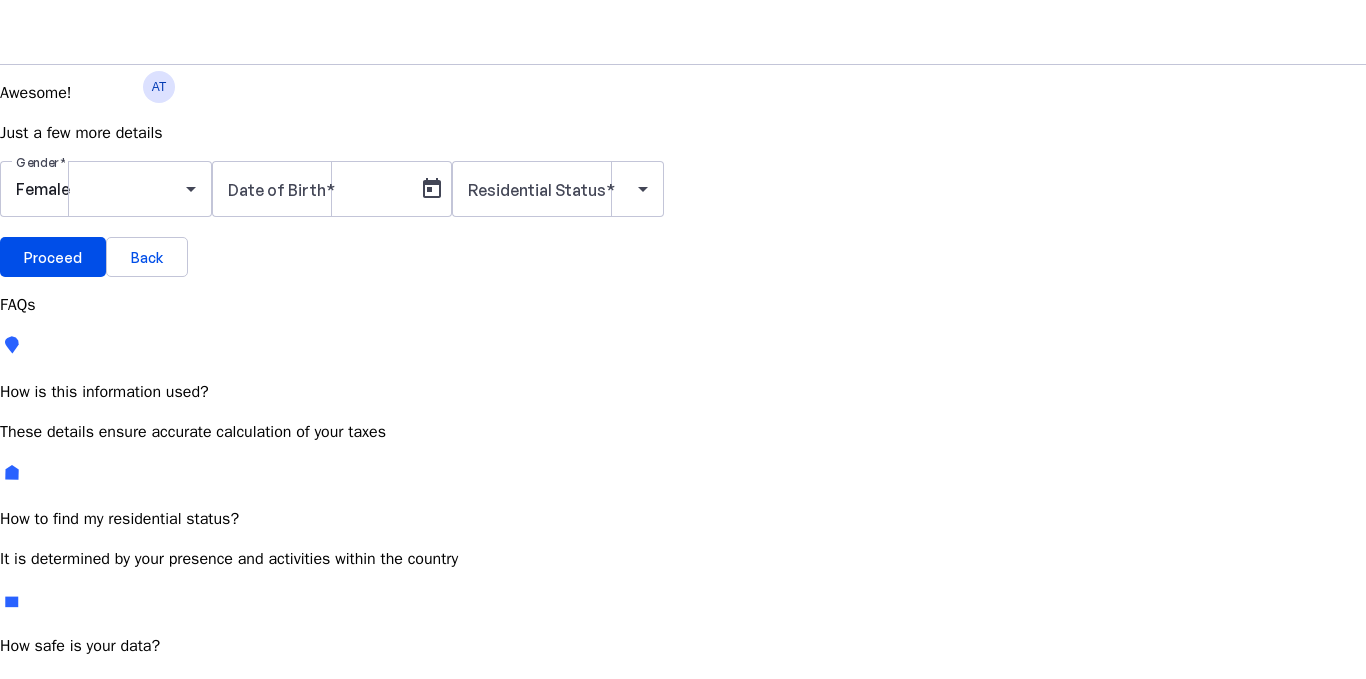 drag, startPoint x: 248, startPoint y: 57, endPoint x: 237, endPoint y: 67, distance: 14.866069 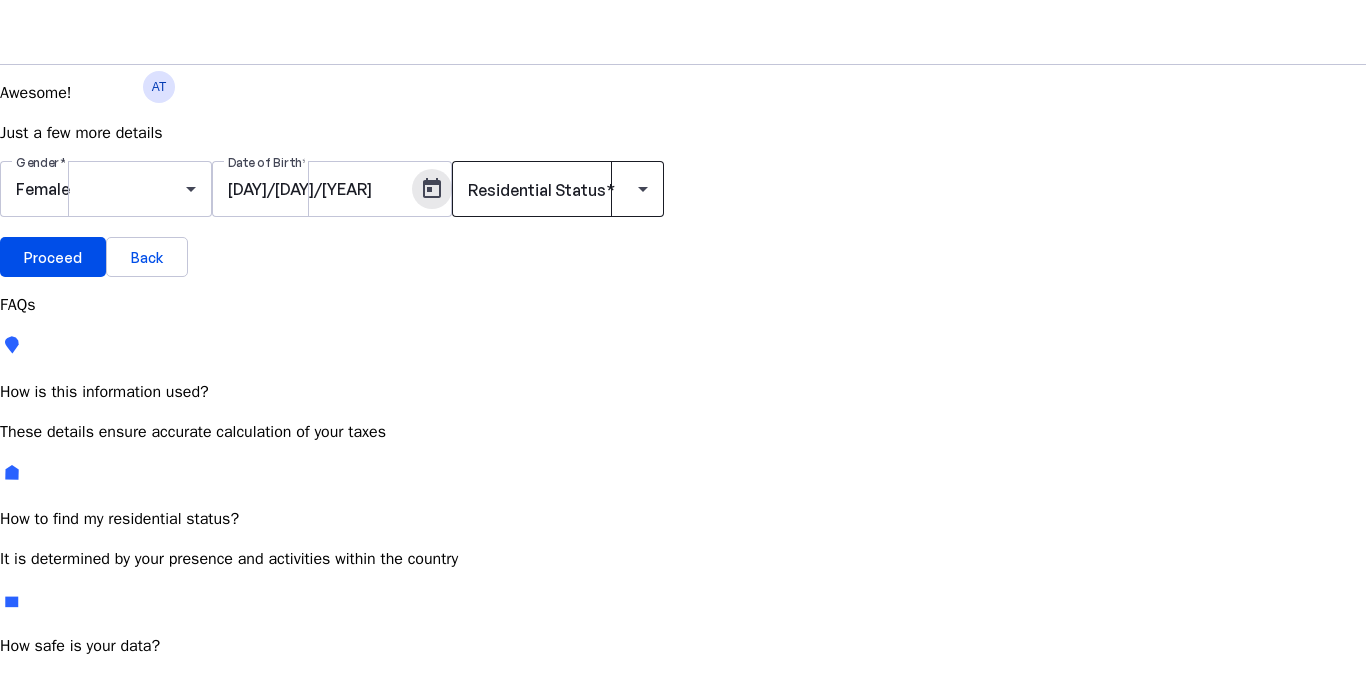 click at bounding box center [643, 189] 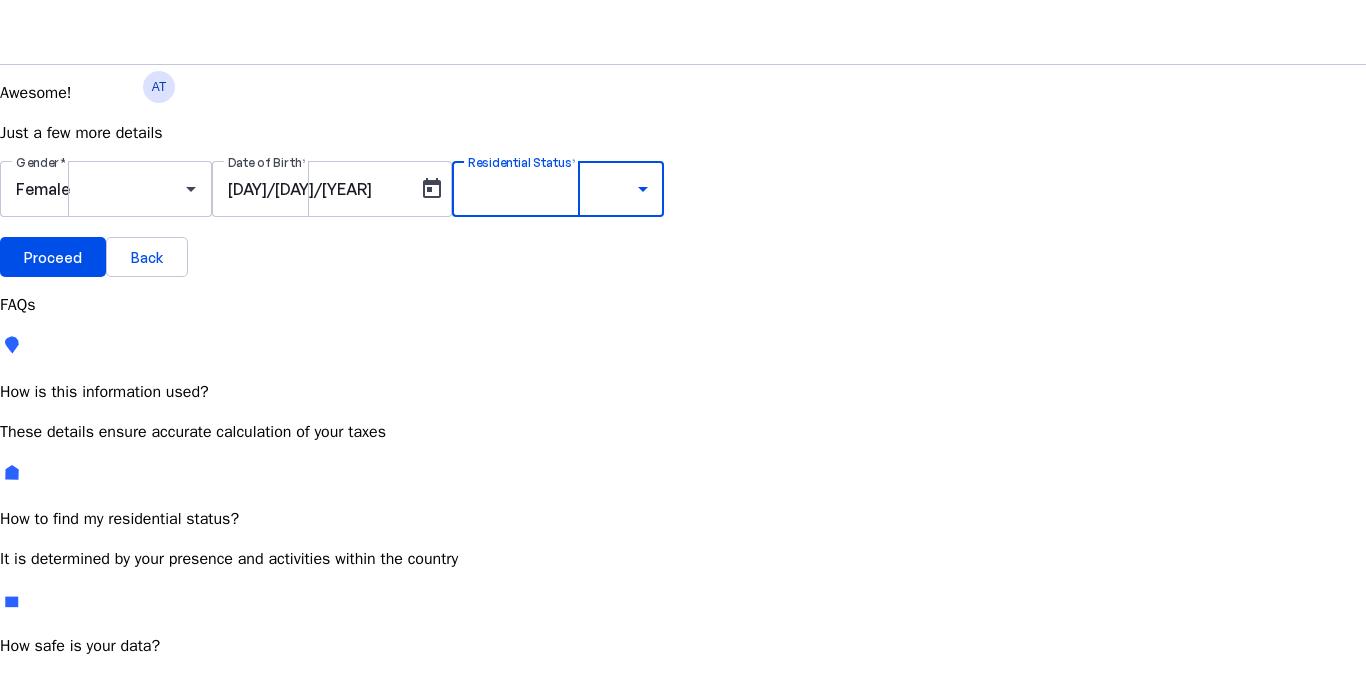 click on "Most Common" at bounding box center (72, 784) 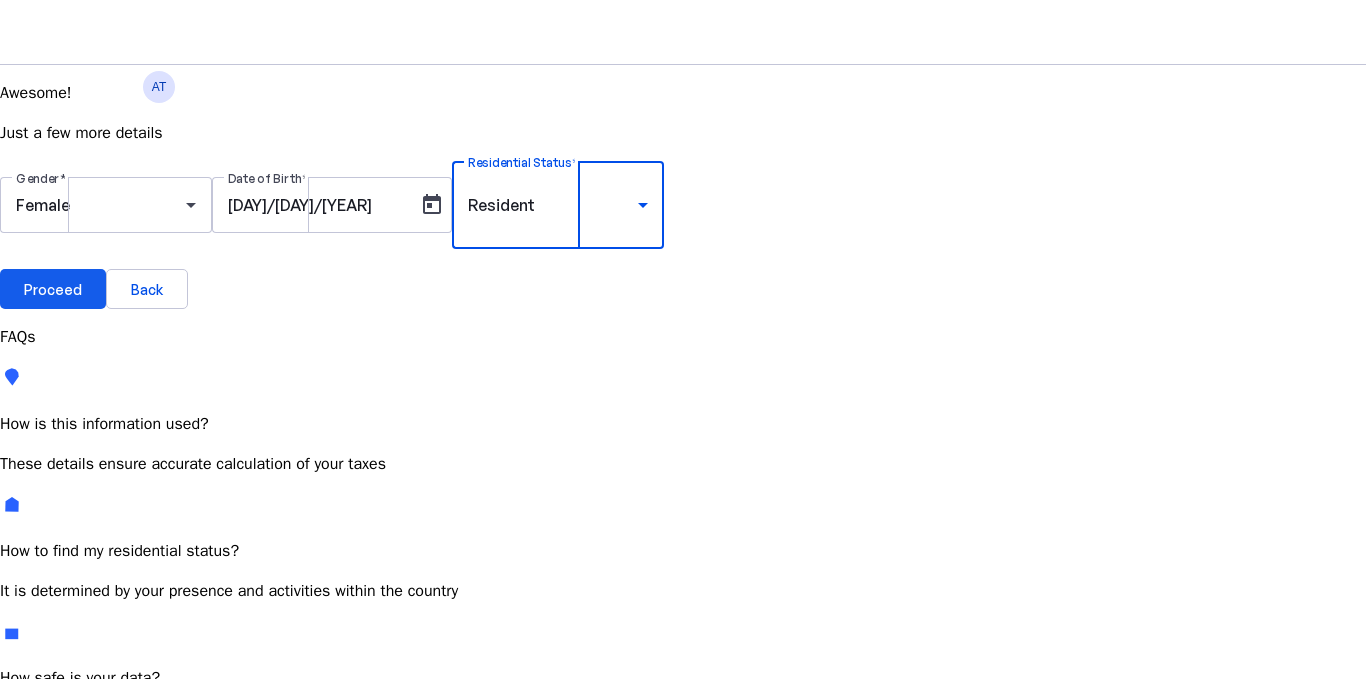click on "Proceed" at bounding box center [53, 289] 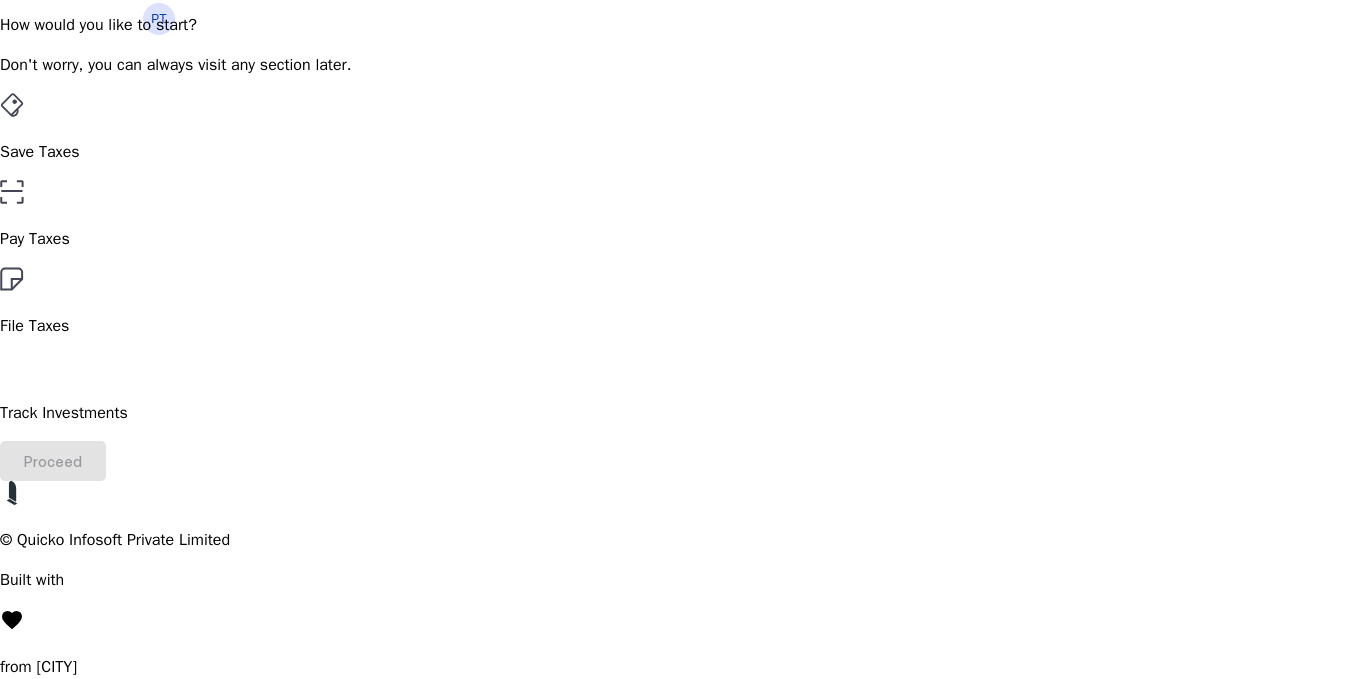 scroll, scrollTop: 100, scrollLeft: 0, axis: vertical 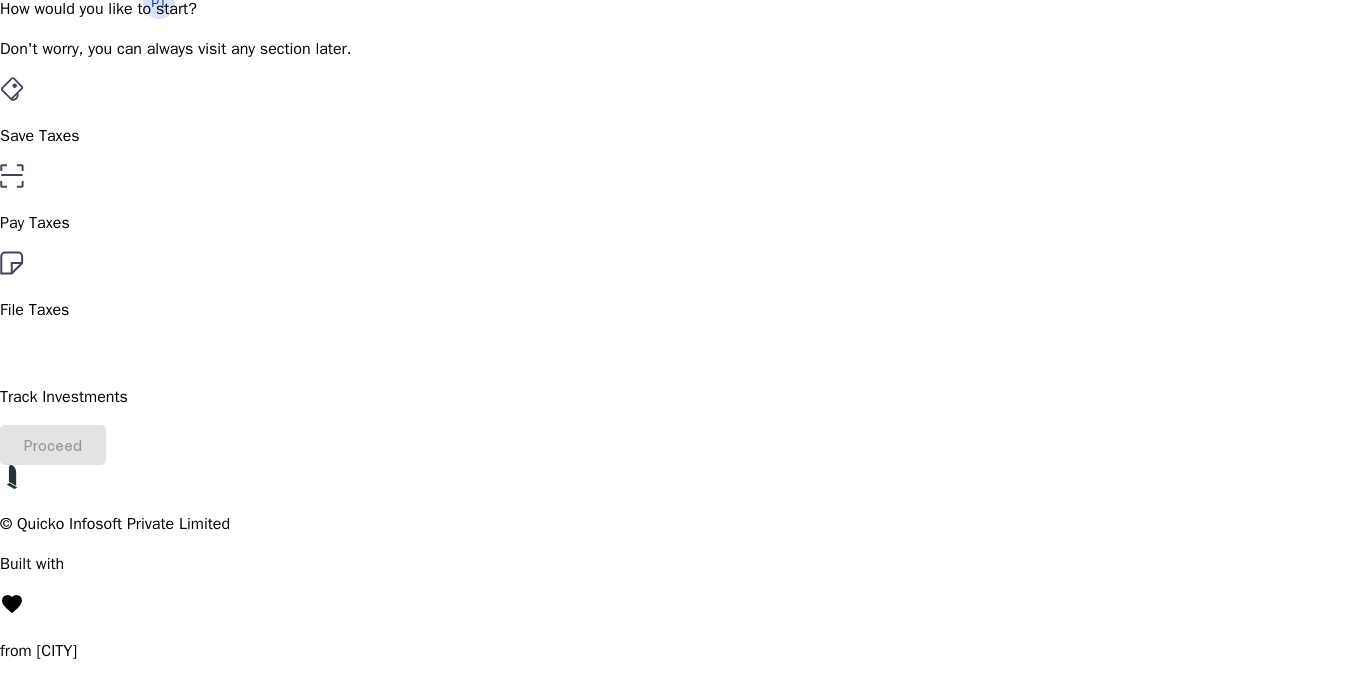 click on "File Taxes" at bounding box center (683, 136) 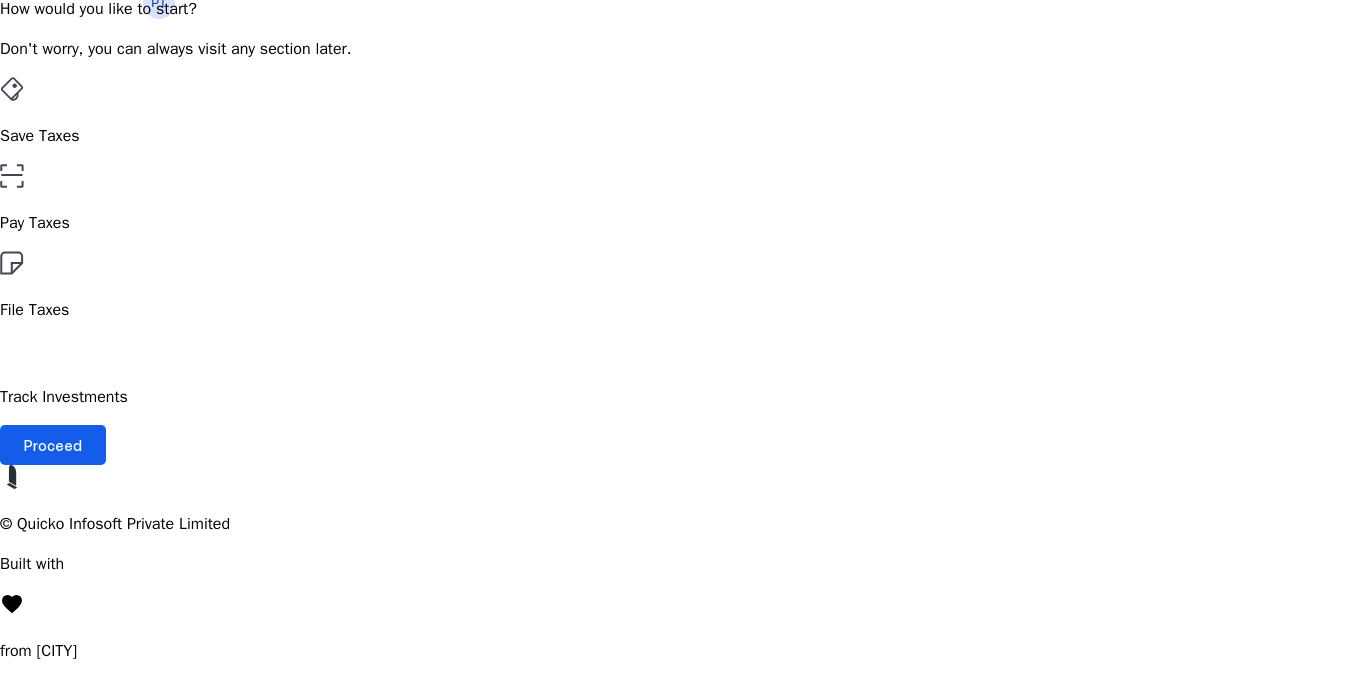 click at bounding box center (53, 445) 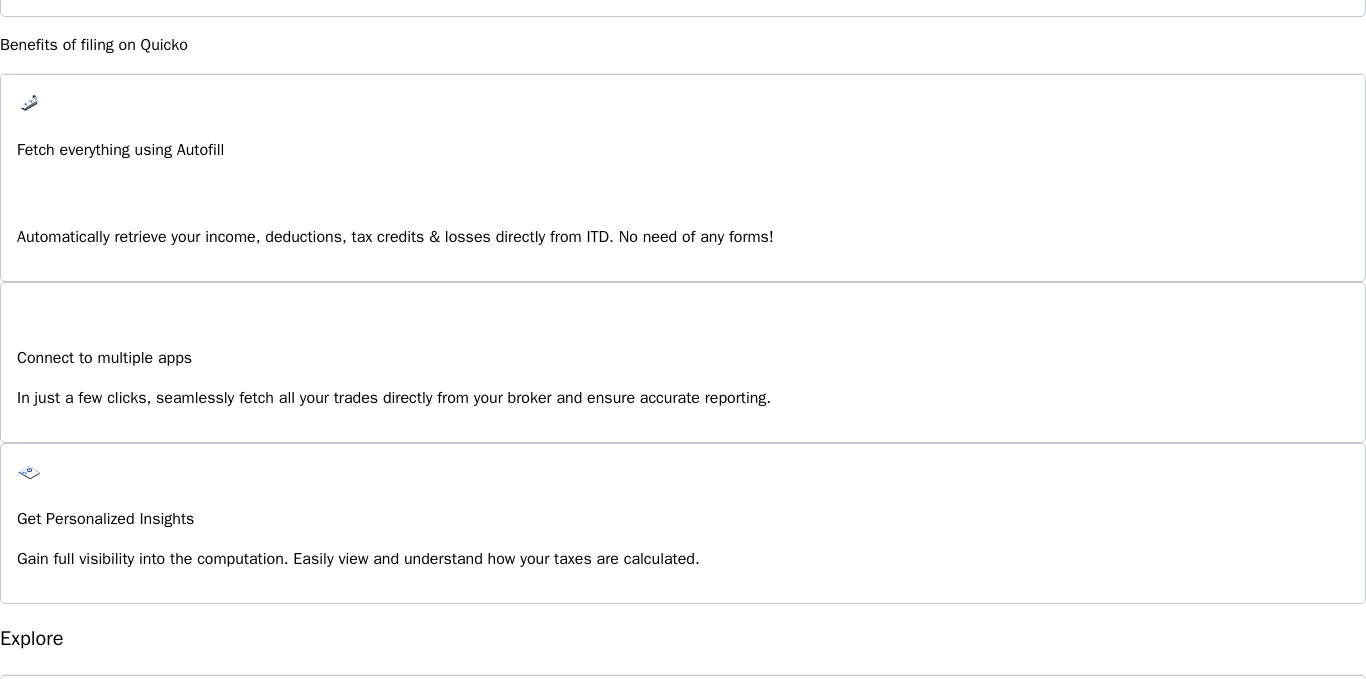 scroll, scrollTop: 1400, scrollLeft: 0, axis: vertical 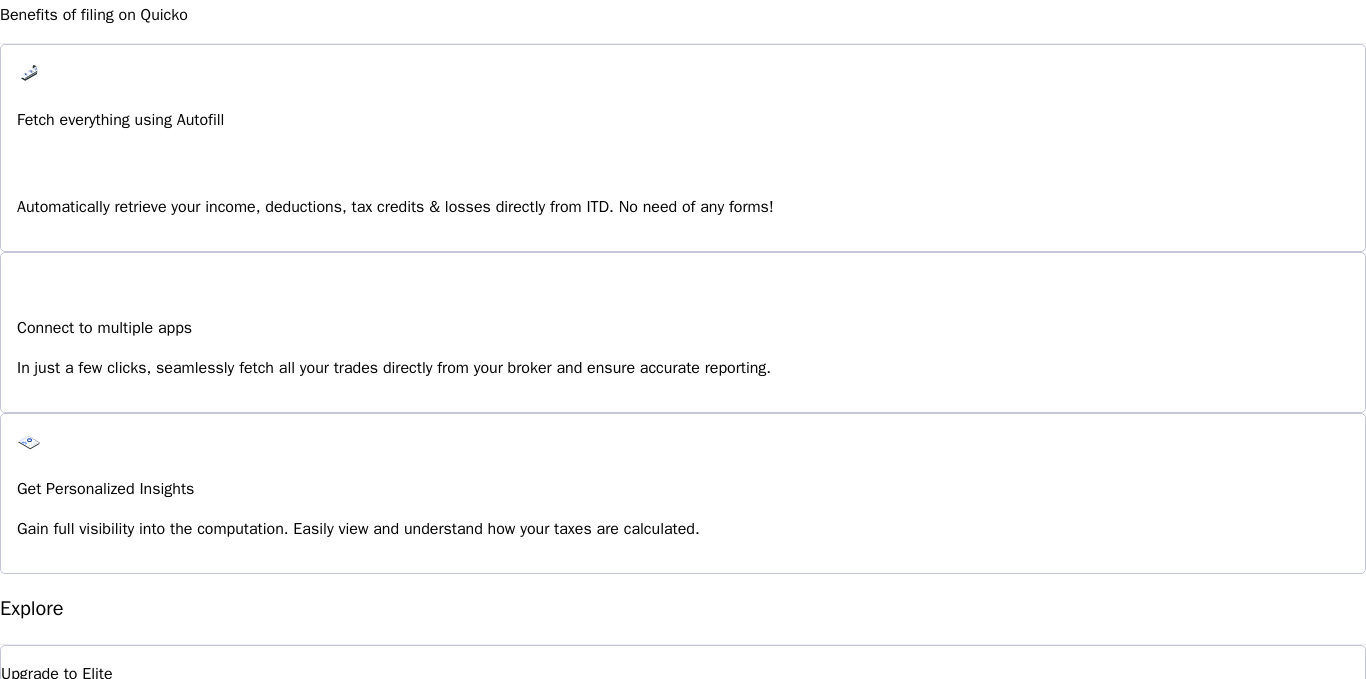 click on "I'm Interested" at bounding box center (73, 1269) 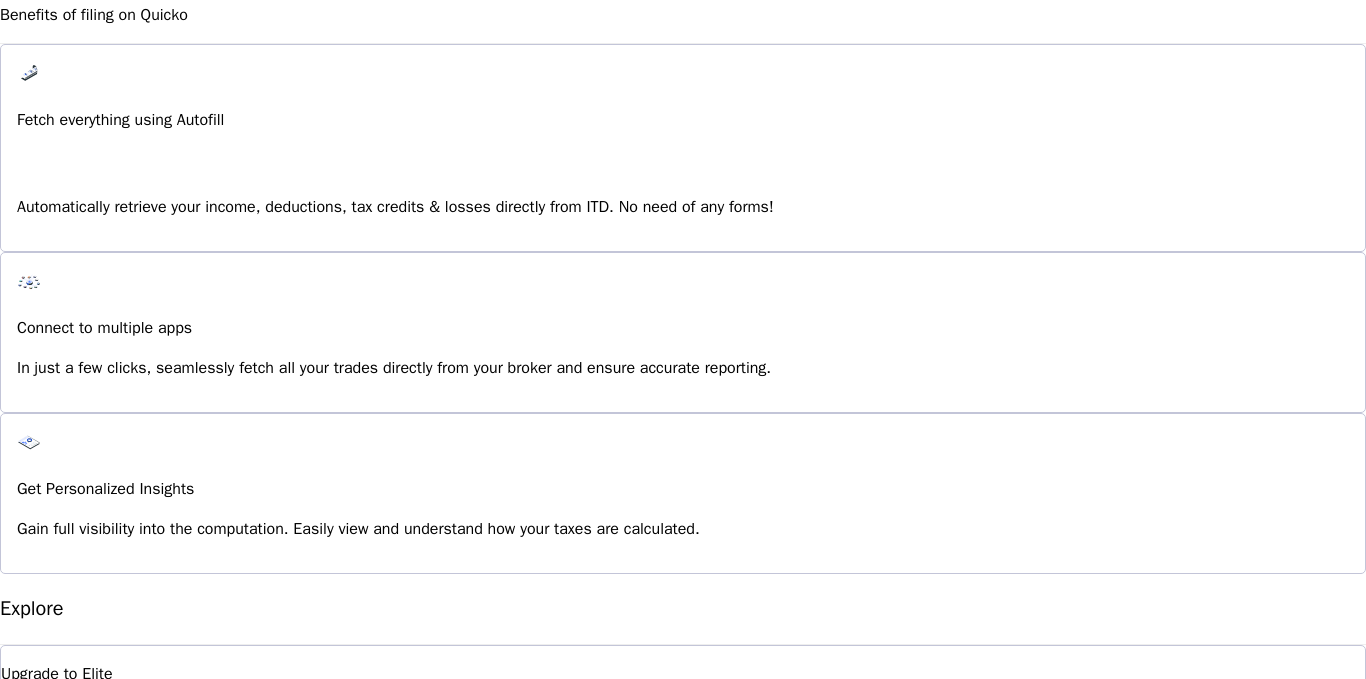 click on "thumb_up_alt" at bounding box center [73, 1228] 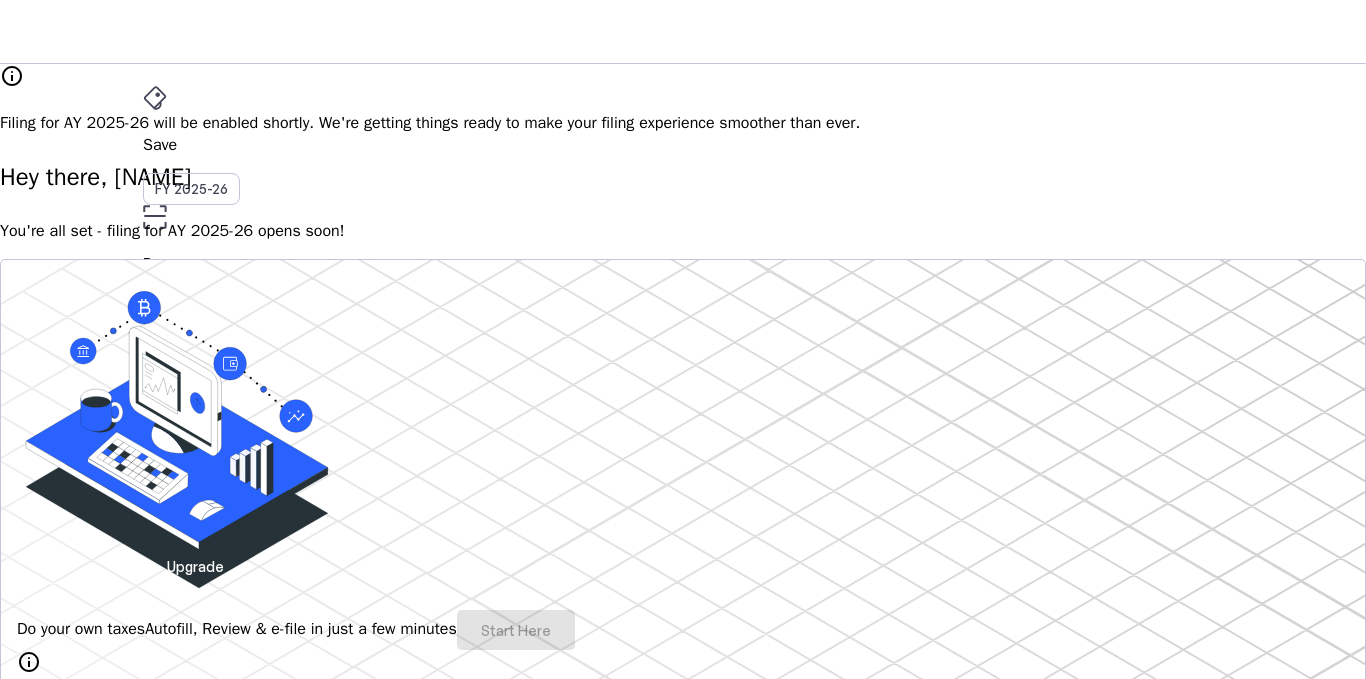 scroll, scrollTop: 0, scrollLeft: 0, axis: both 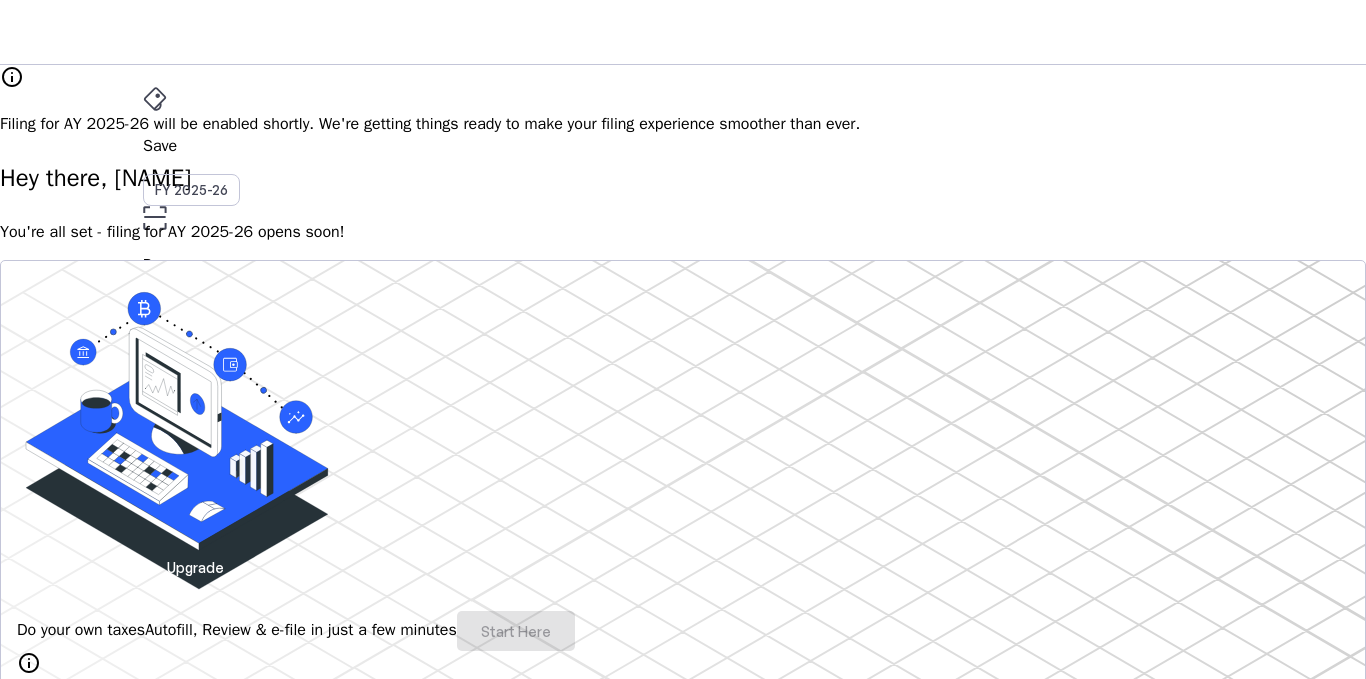 click on "Filing for AY 2025-26 will be enabled shortly. We're getting things ready to make your filing experience smoother than ever." at bounding box center (683, 124) 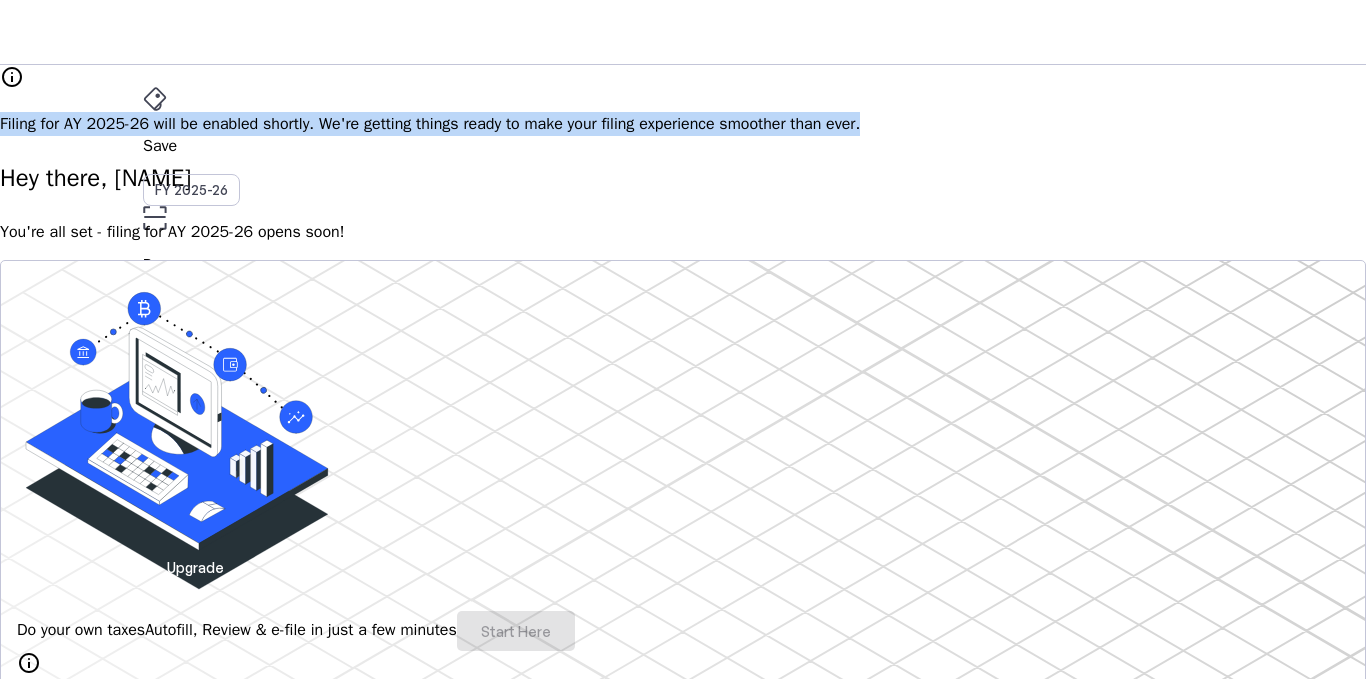 drag, startPoint x: 1093, startPoint y: 106, endPoint x: 309, endPoint y: 102, distance: 784.0102 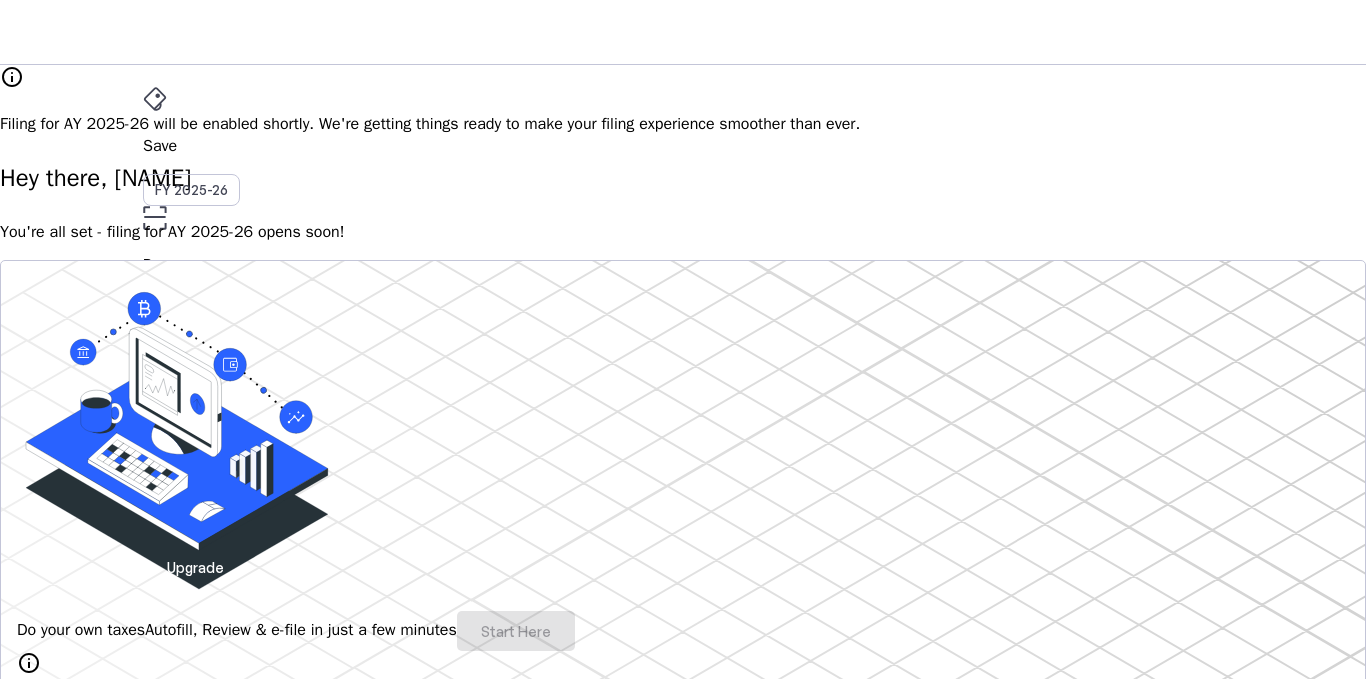 click on "info Filing for AY [YEAR]-[YEAR] will be enabled shortly. We're getting things ready to make your filing experience smoother than ever. Hey there, [NAME] You're all set - filing for AY [YEAR]-[YEAR] opens soon! Do your own taxes Autofill, Review & e-file in just a few minutes Start Here info Filing for AY [YEAR]-[YEAR] will be available soon. 4.8/5 | 1400 reviews We do your taxes Expert will prepare, review & e-file your tax return, making sure nothing gets missed. Explore Benefits of filing on Quicko Fetch everything using Autofill Automatically retrieve your income, deductions, tax credits & losses directly from ITD. No need of any forms! Connect to multiple apps In just a few clicks, seamlessly fetch all your trades directly from your broker and ensure accurate reporting. Get Personalized Insights Gain full visibility into the computation. Easily view and understand how your taxes are calculated. Explore Upgrade to Elite Elevate your experience and maximize the full potential of Quicko. Upgrade now & unlock advanced features. Learn More File Revised Return Revise Return View E-Filed Returns Explore File ITR-U thumb_up_alt FAQs" at bounding box center [683, 1619] 